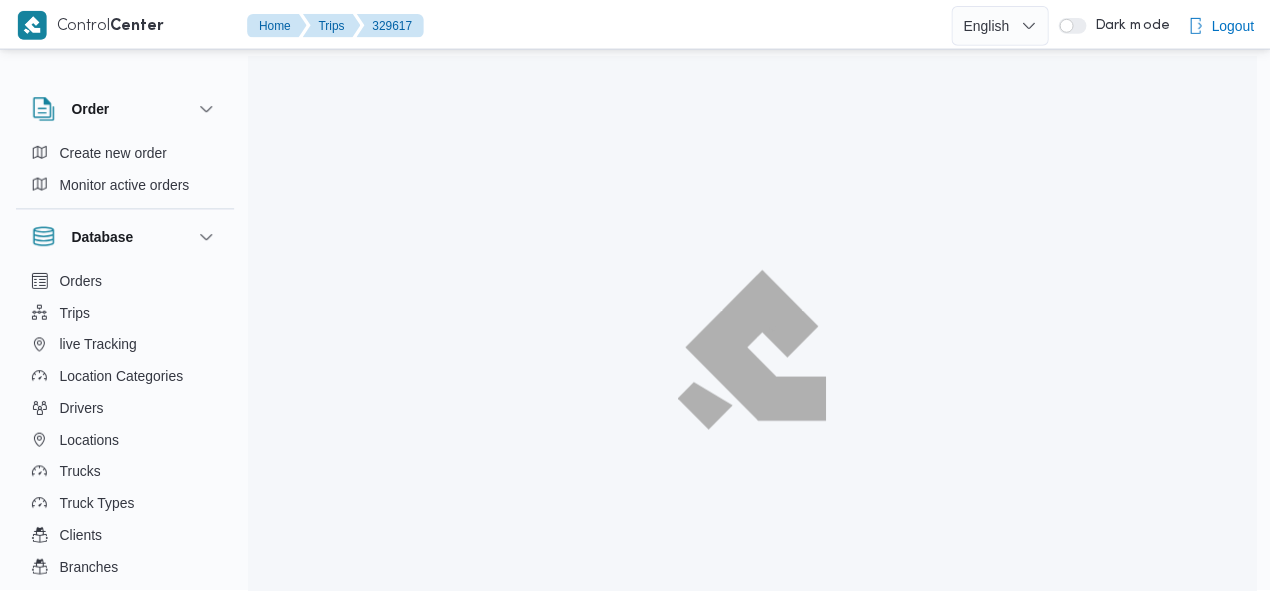 scroll, scrollTop: 0, scrollLeft: 0, axis: both 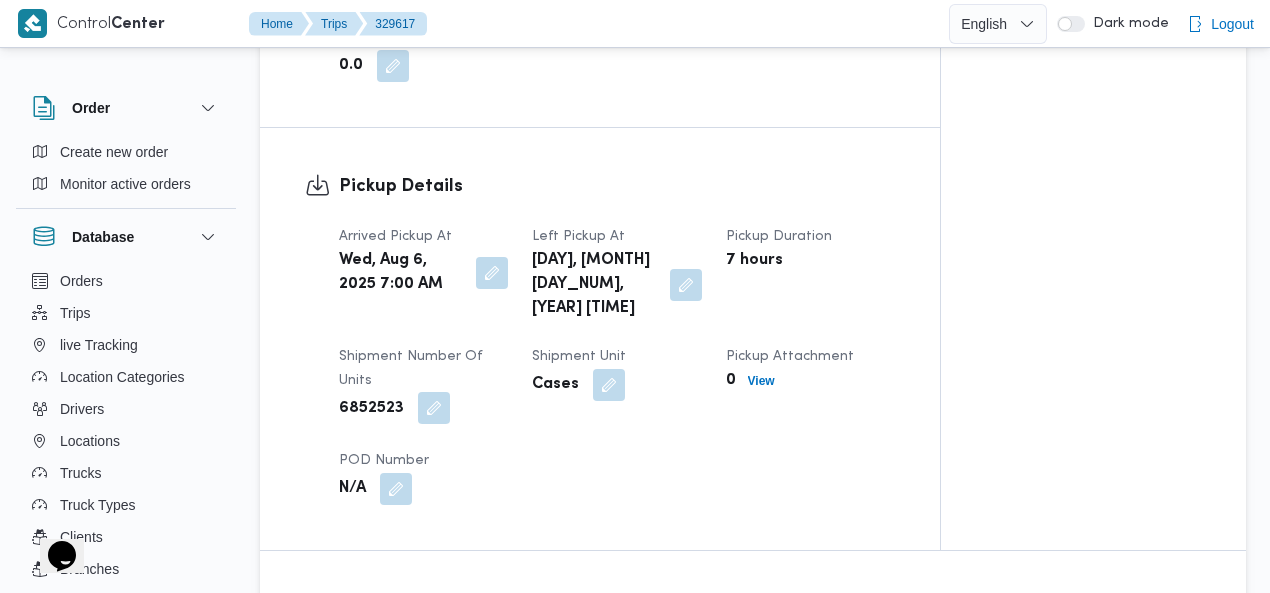 click at bounding box center (434, 408) 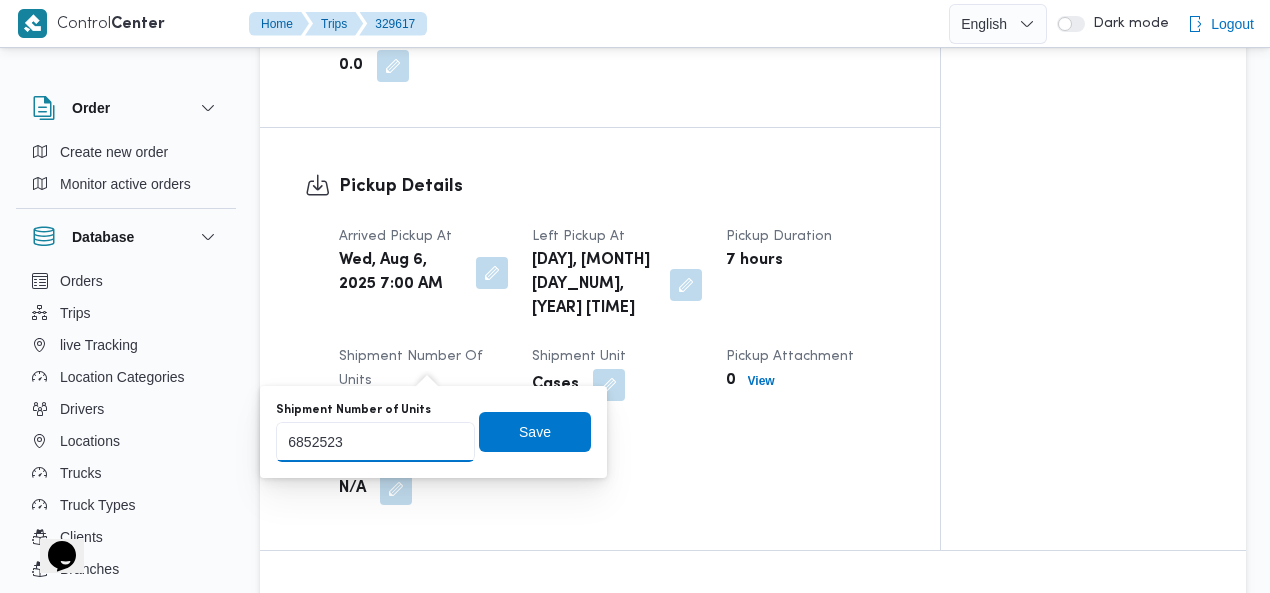 click on "6852523" at bounding box center (375, 442) 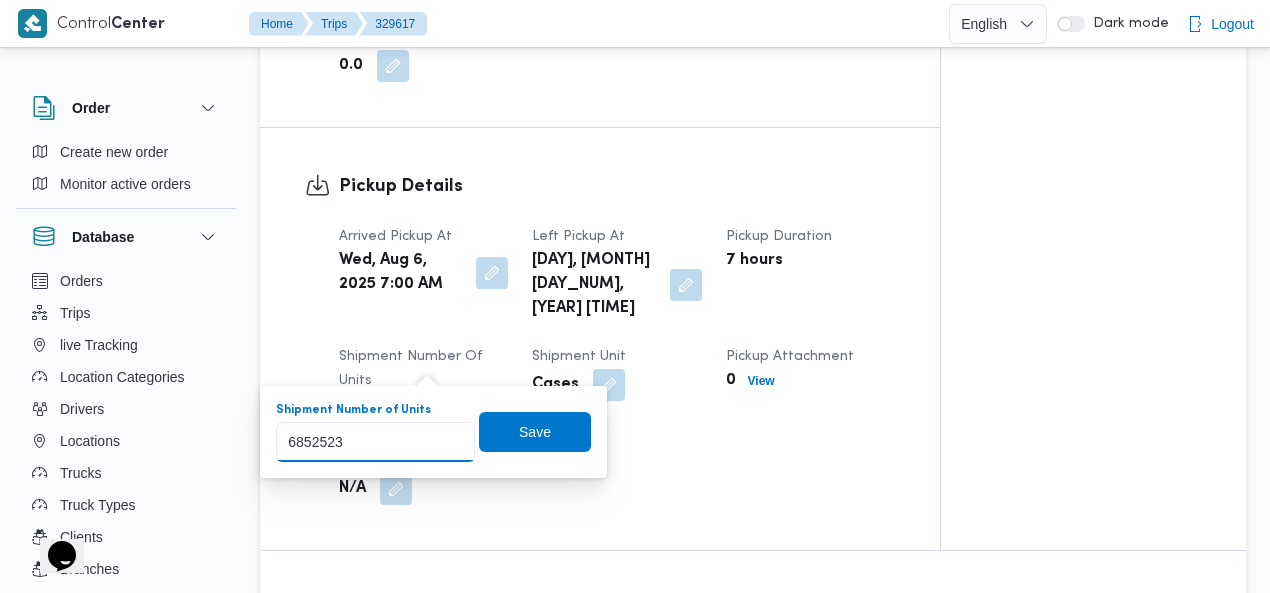 click on "6852523" at bounding box center (375, 442) 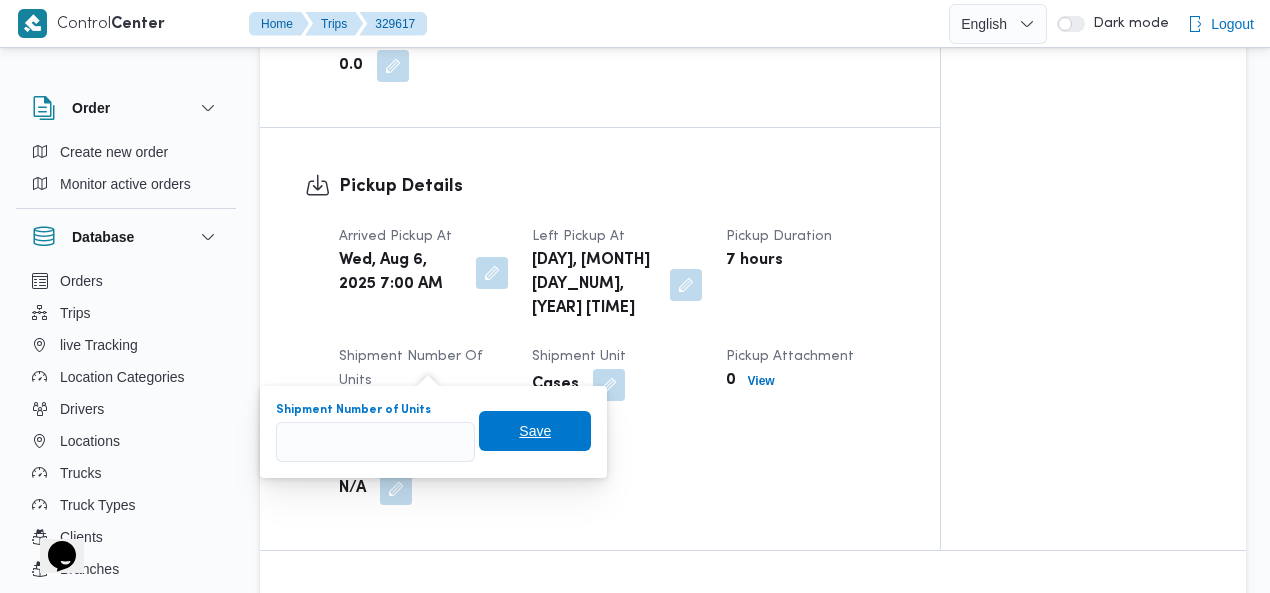click on "Save" at bounding box center (535, 431) 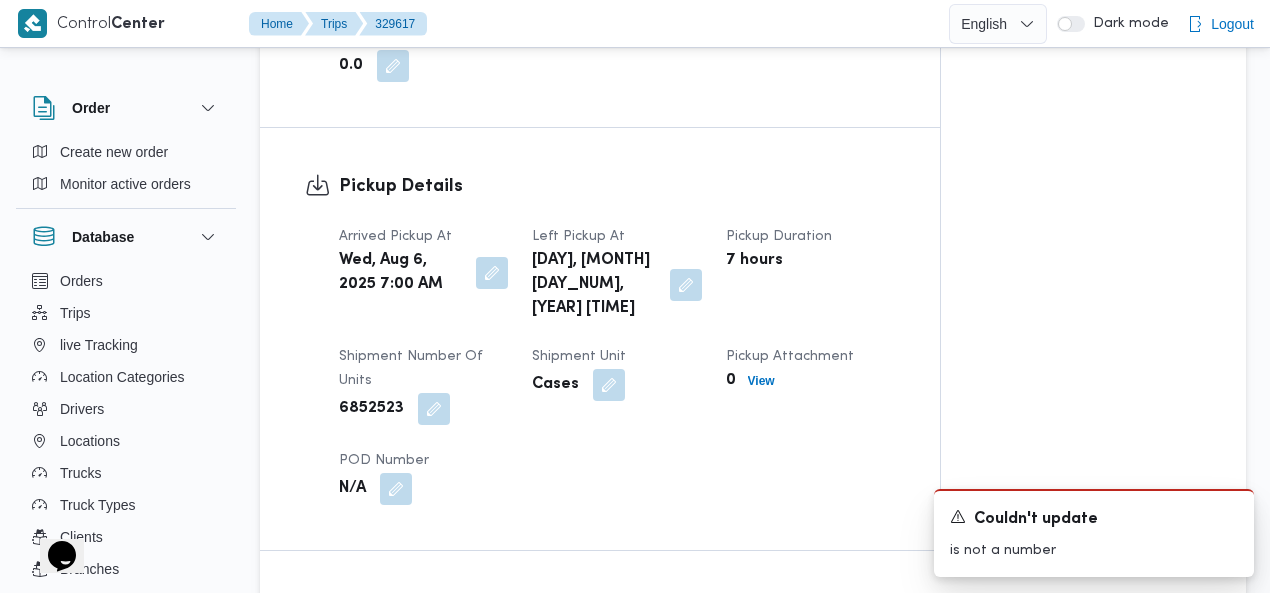 click on "Assignees •   Superadmin mohamed.nabil@illa.com.eg Checklist Dropoffs details entered Driver Assigned Truck Assigned Documents for pickup Documents for dropoff Confirmed Data" at bounding box center [1093, -252] 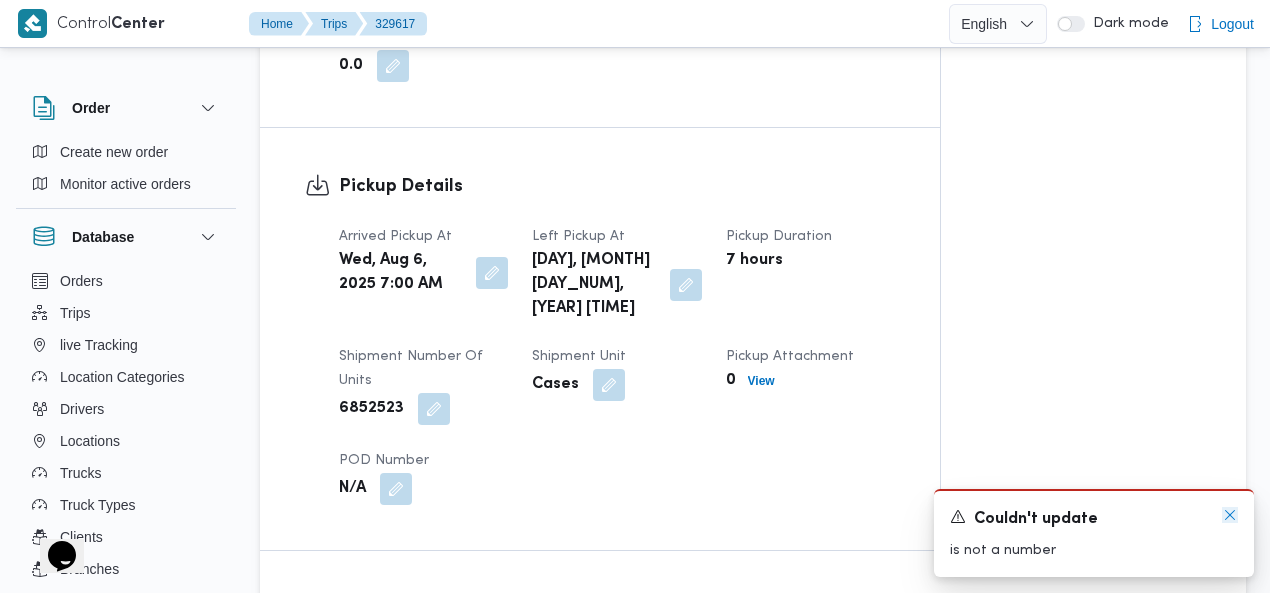 click 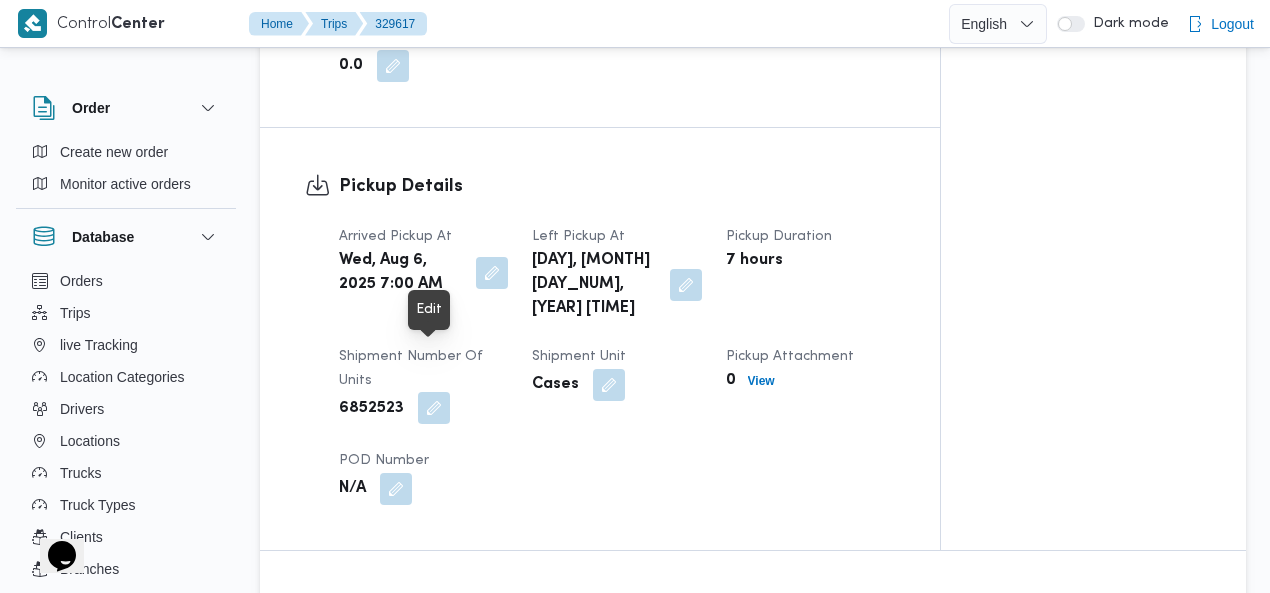 click at bounding box center [434, 408] 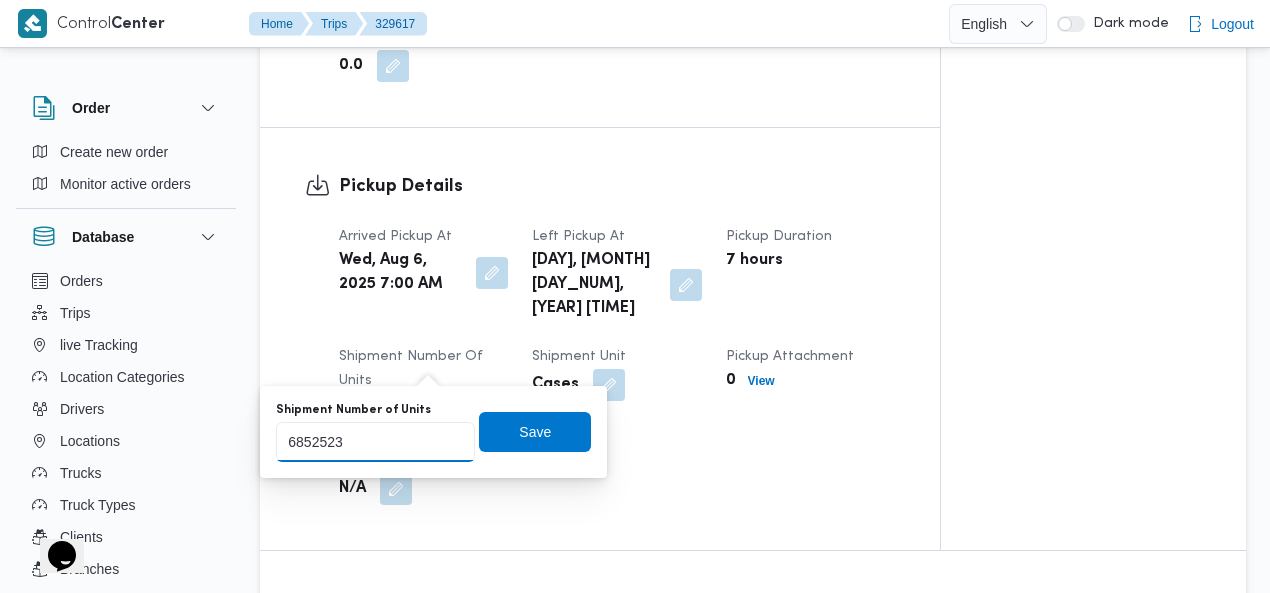 click on "6852523" at bounding box center (375, 442) 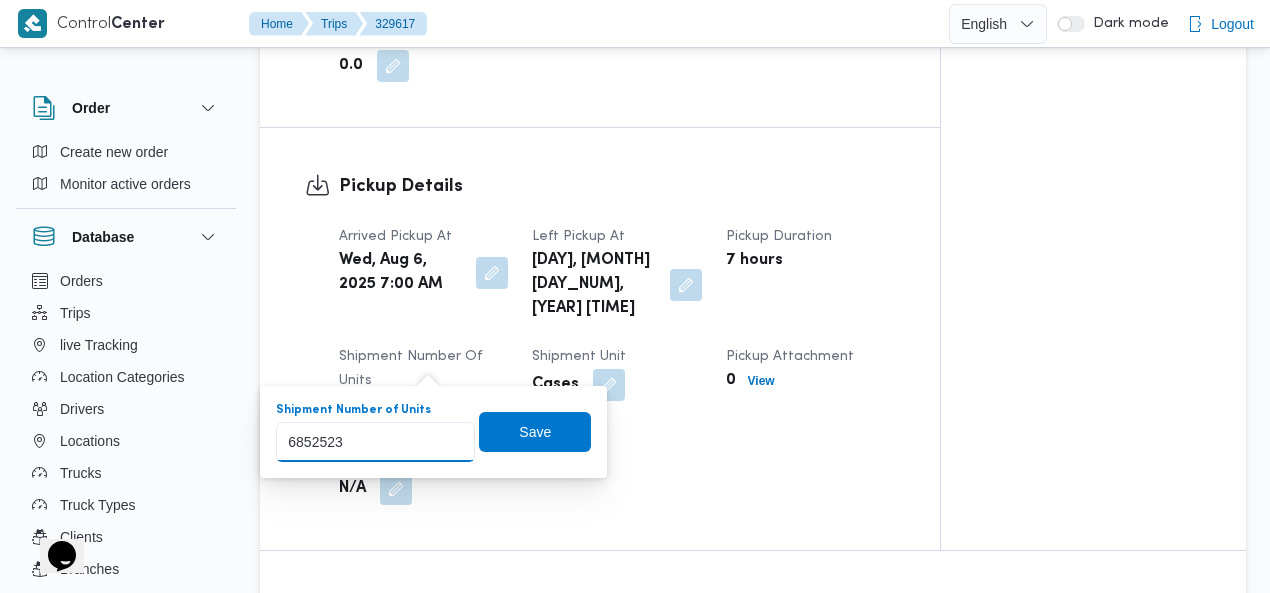 click on "6852523" at bounding box center (375, 442) 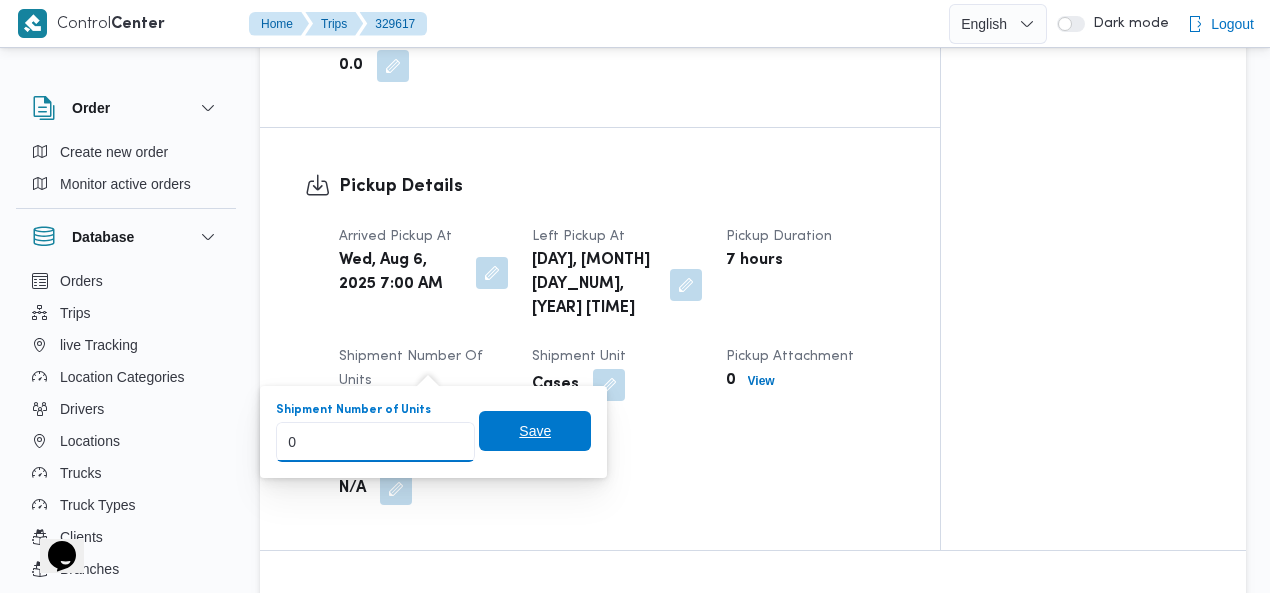 type on "0" 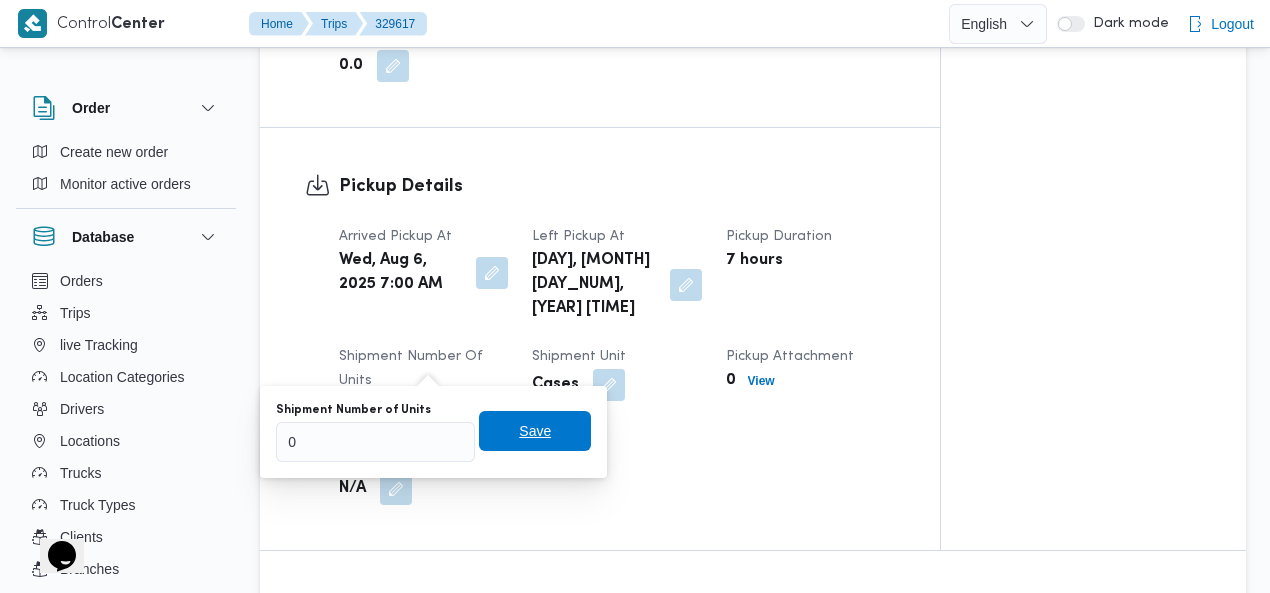 click on "Save" at bounding box center (535, 431) 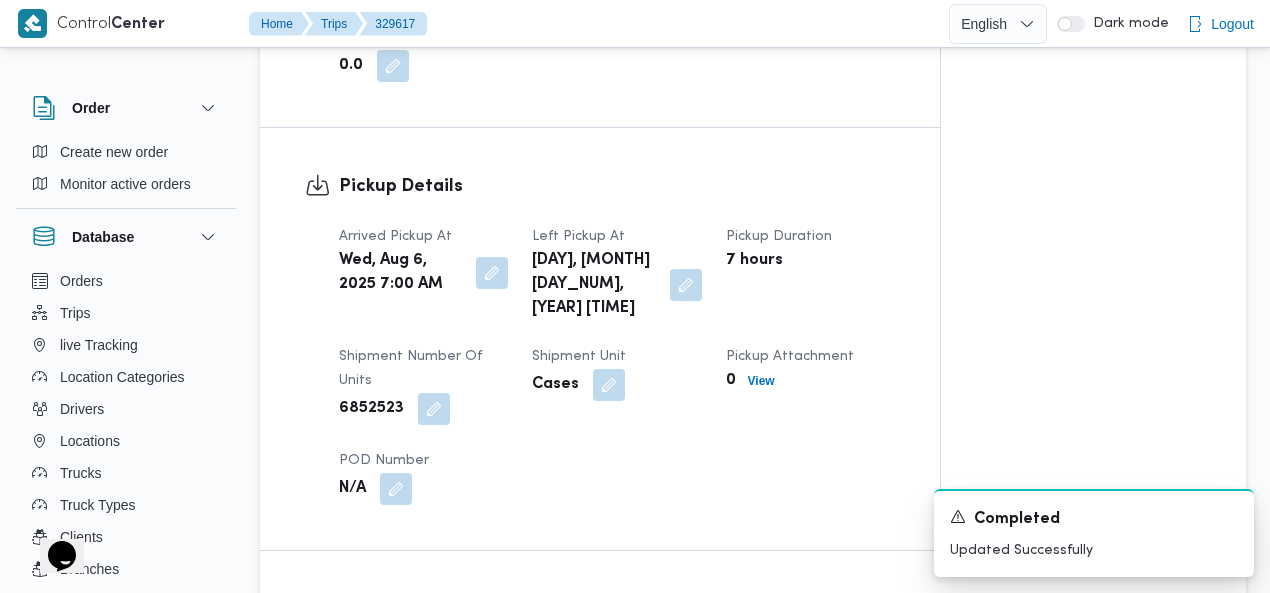 click on "Assignees Checklist Dropoffs details entered Driver Assigned Truck Assigned Documents for pickup Documents for dropoff Confirmed Data" at bounding box center [1093, -252] 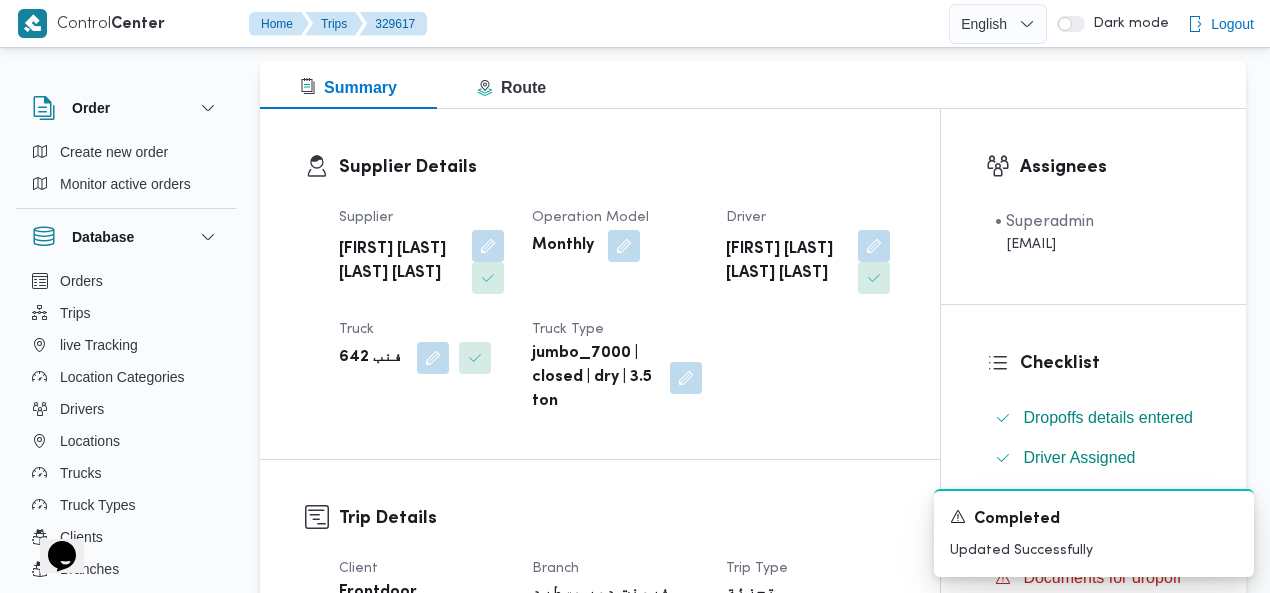 scroll, scrollTop: 141, scrollLeft: 0, axis: vertical 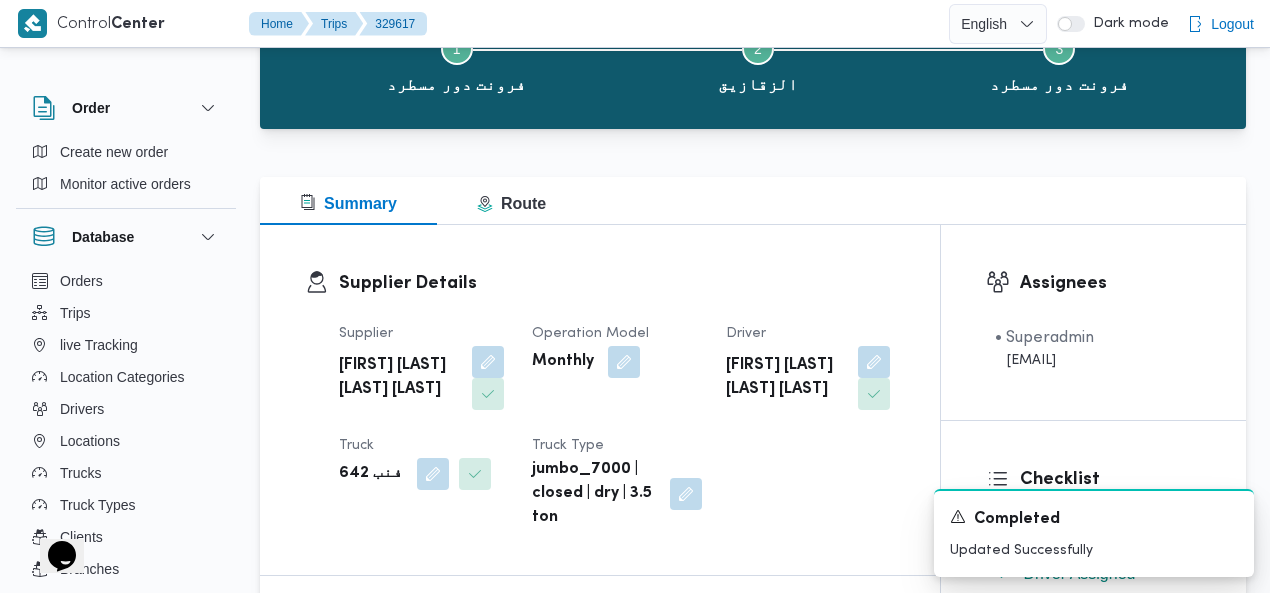 click at bounding box center (753, 165) 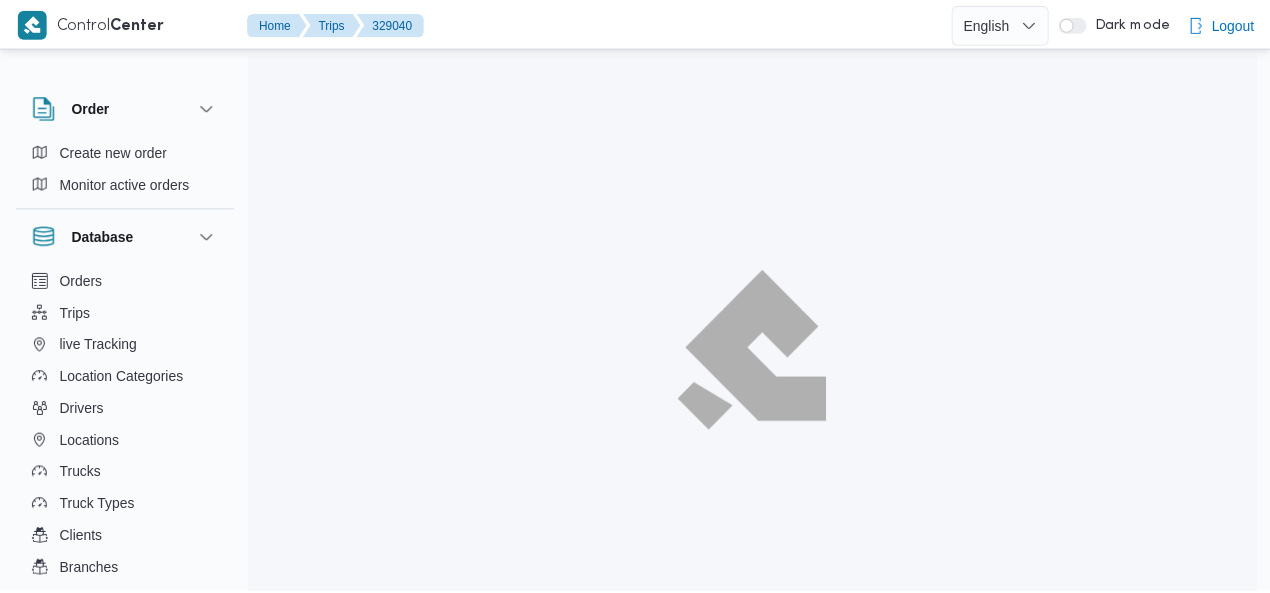 scroll, scrollTop: 0, scrollLeft: 0, axis: both 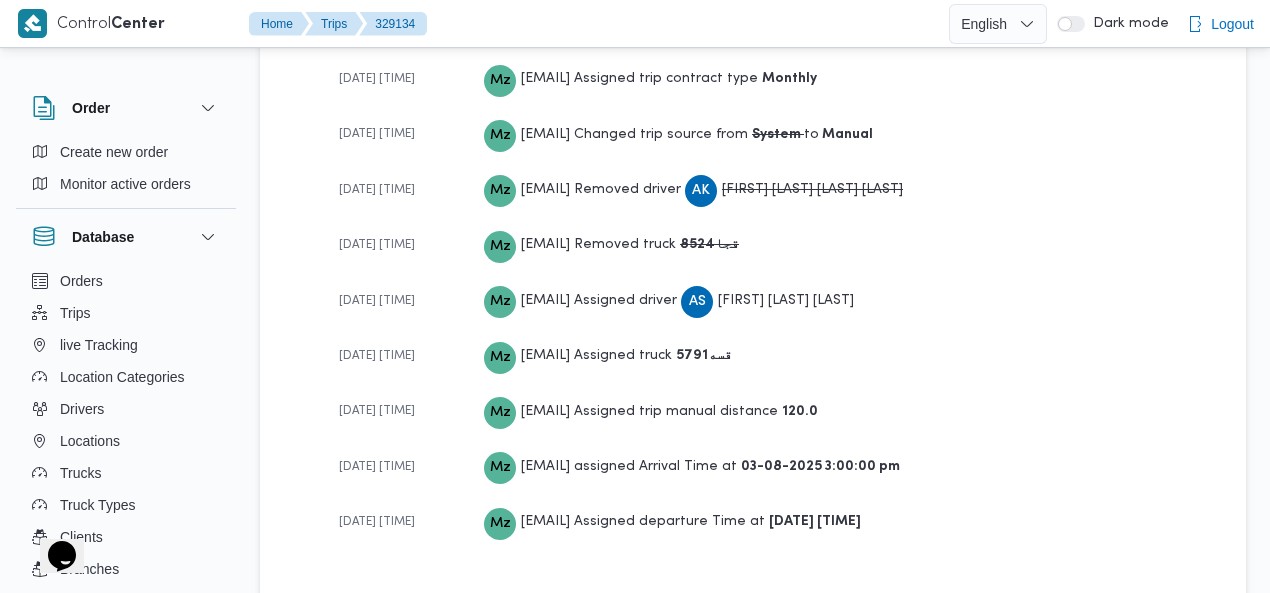 click on "[DATE]  [TIME]  [EMAIL]   Assigned driver   AS [FIRST] [LAST] [LAST]" at bounding box center [770, 300] 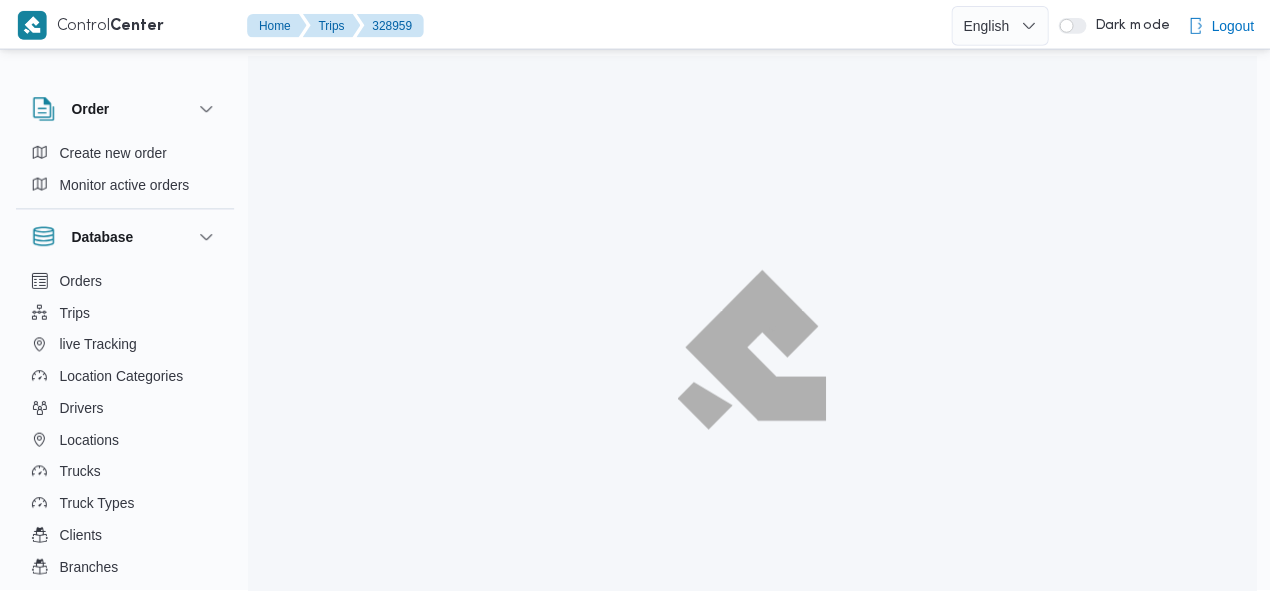 scroll, scrollTop: 0, scrollLeft: 0, axis: both 